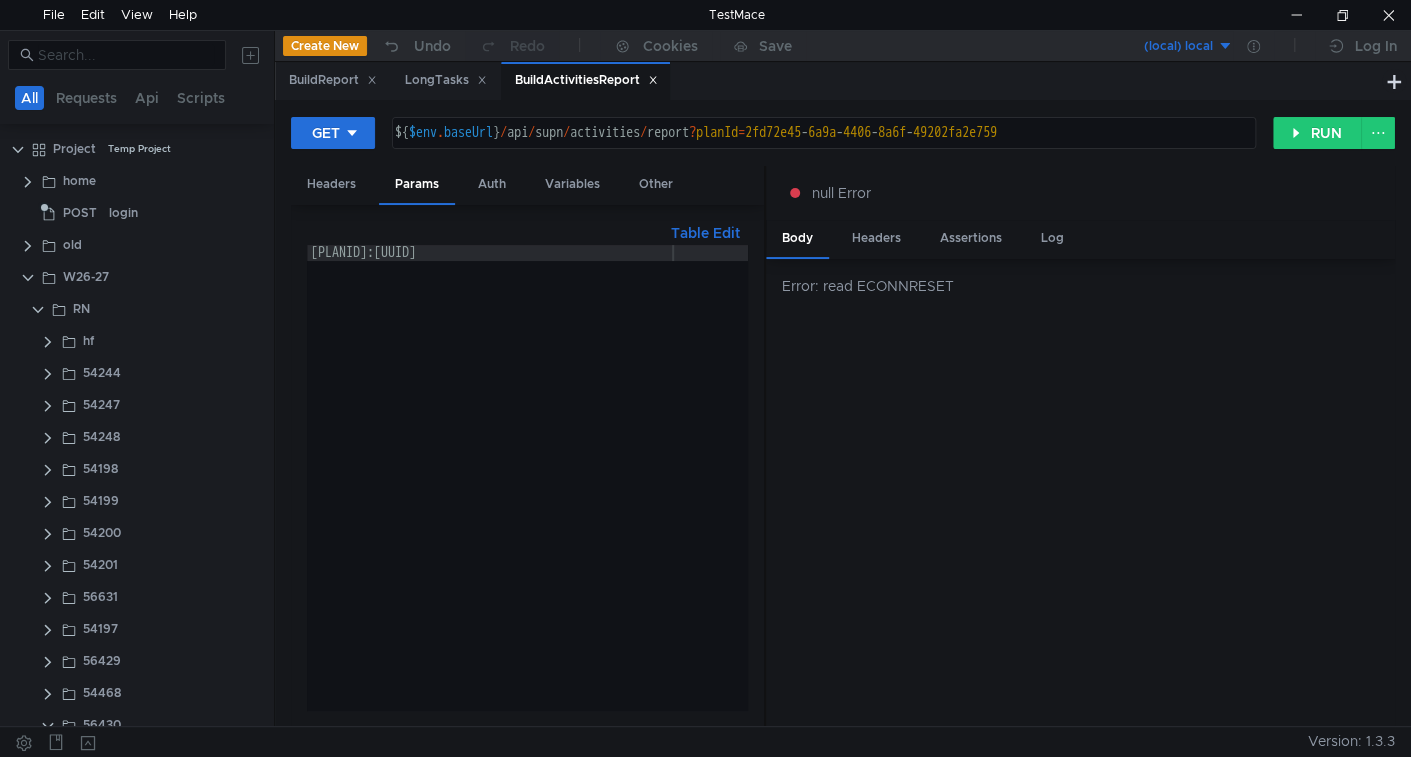 scroll, scrollTop: 0, scrollLeft: 0, axis: both 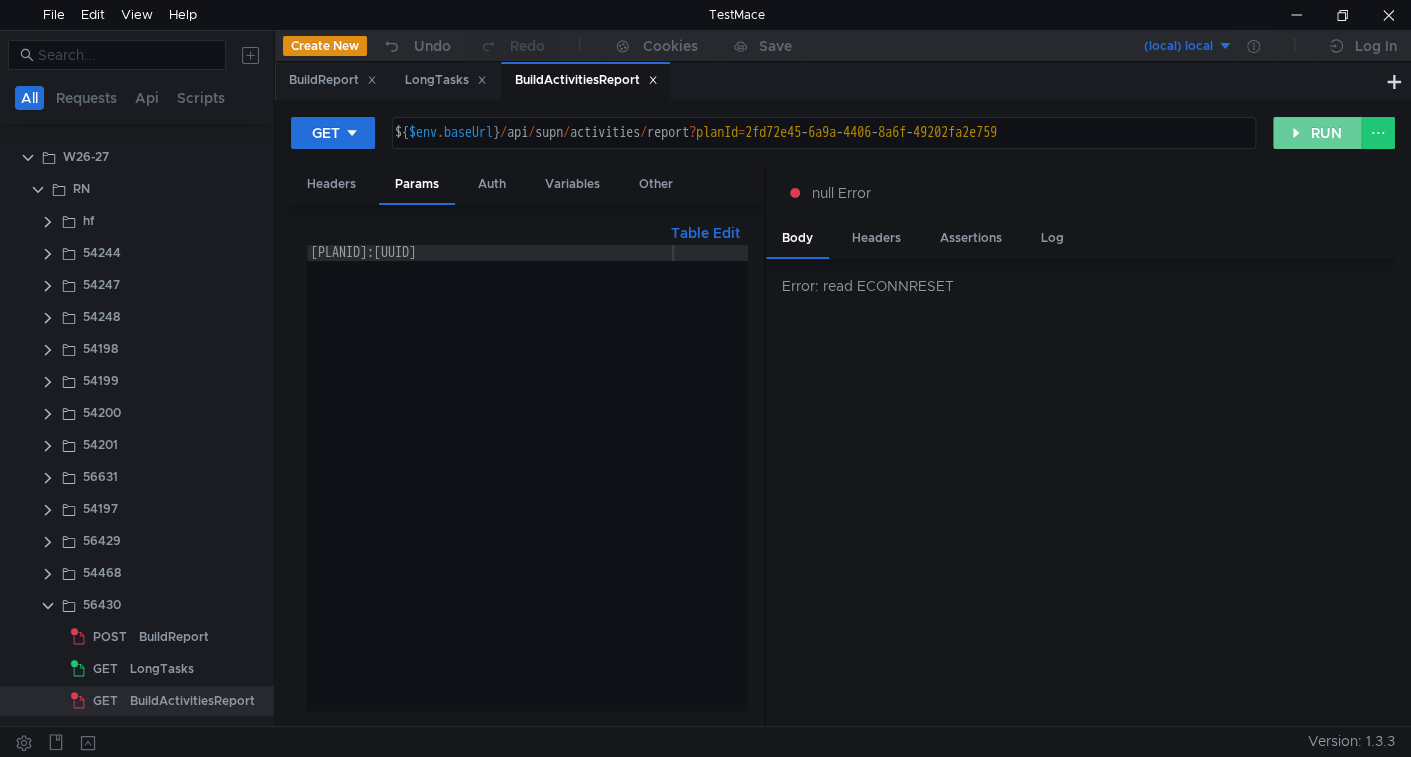 click on "RUN" at bounding box center [1317, 133] 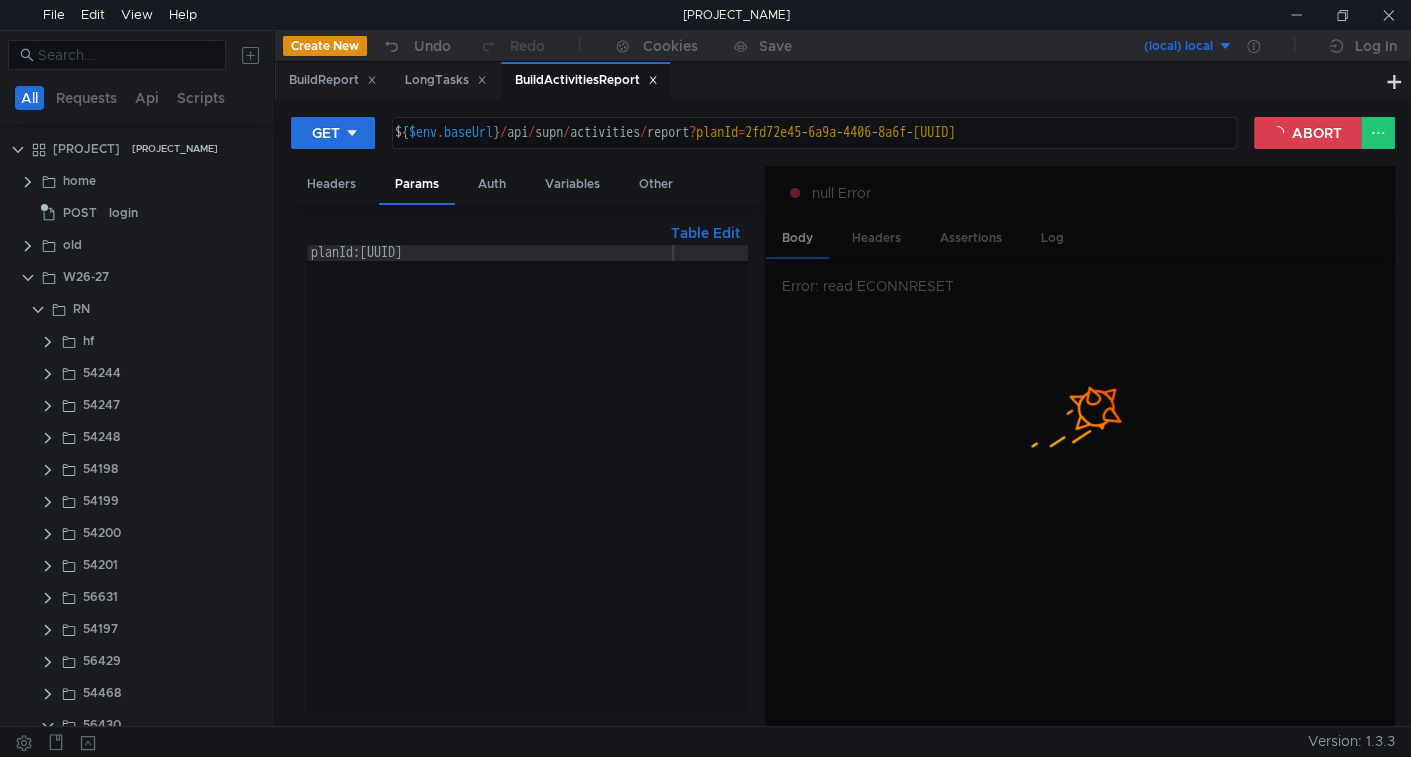 scroll, scrollTop: 0, scrollLeft: 0, axis: both 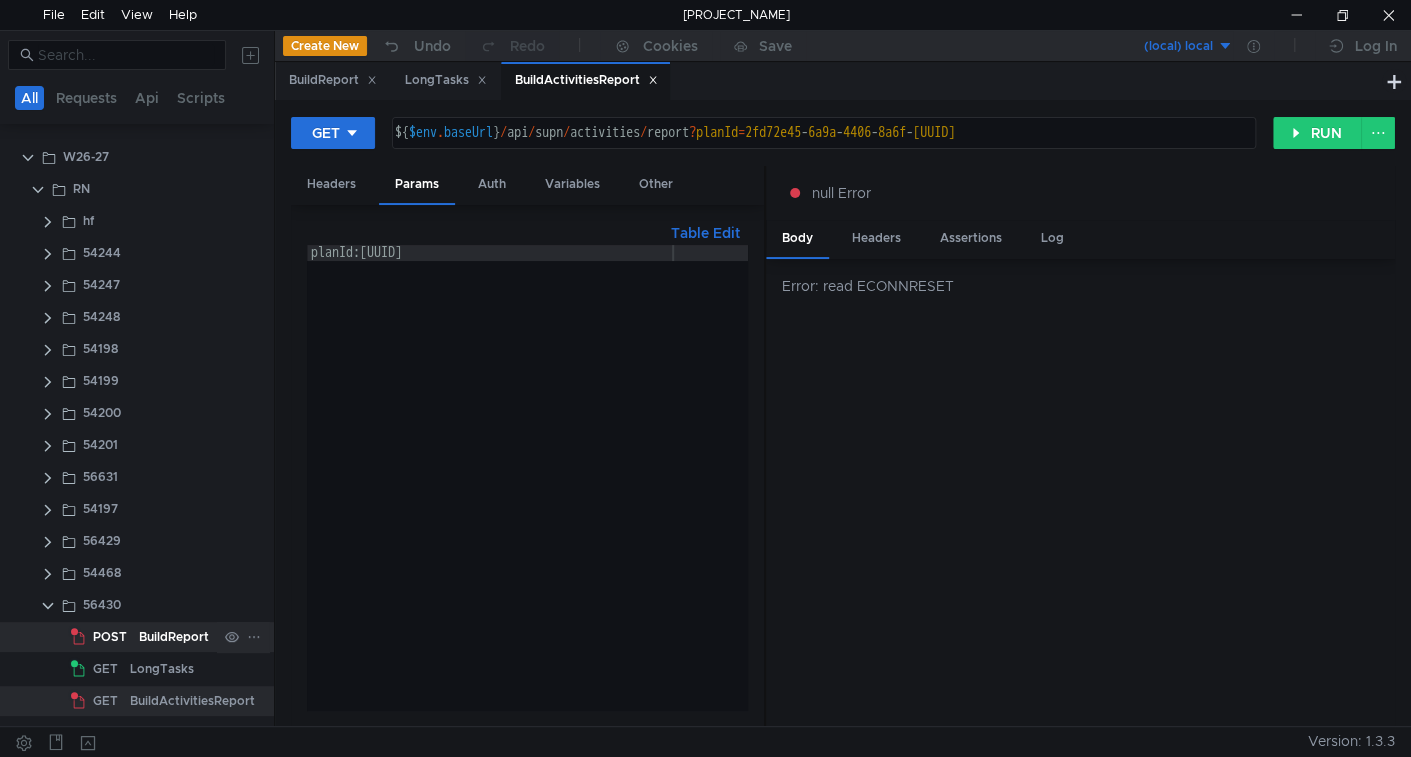 click on "BuildReport" at bounding box center (174, 637) 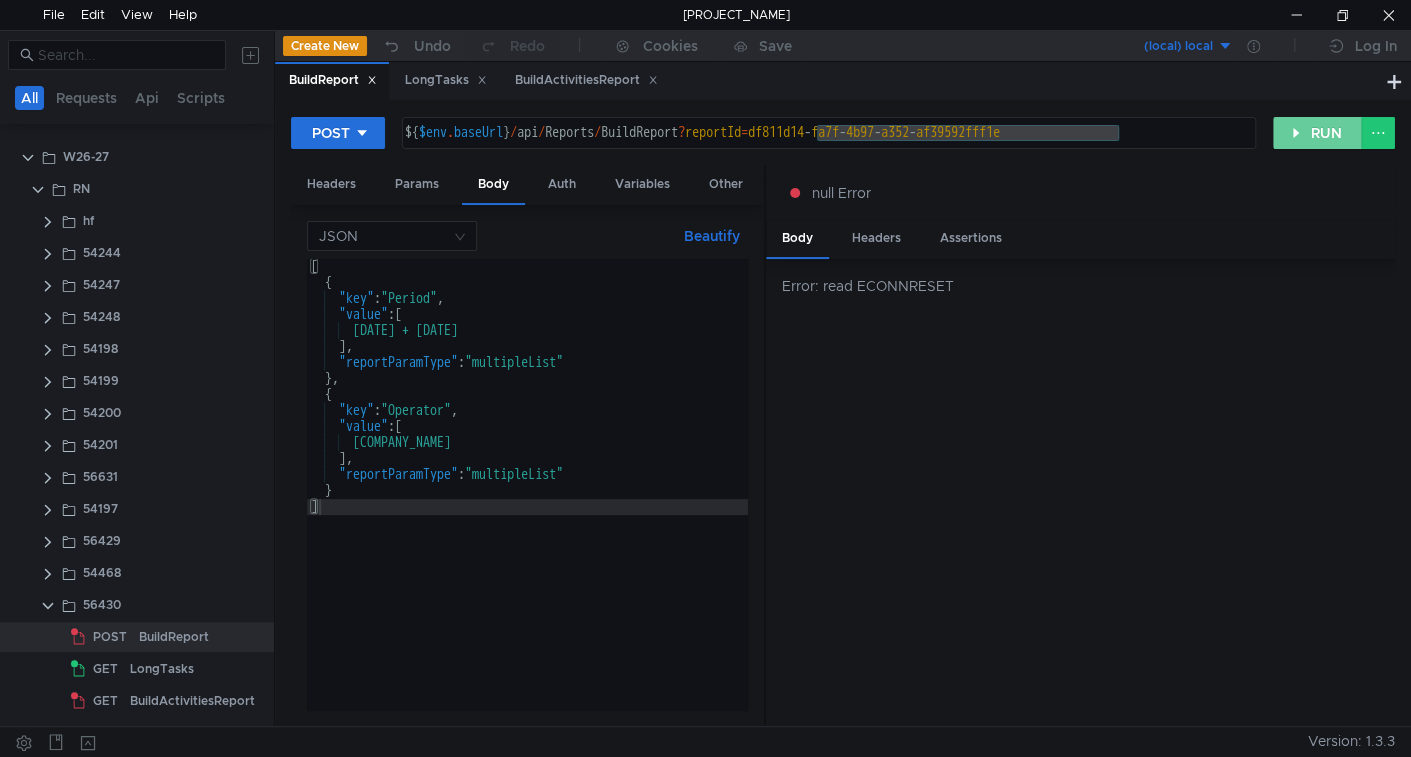 click on "RUN" at bounding box center (1317, 133) 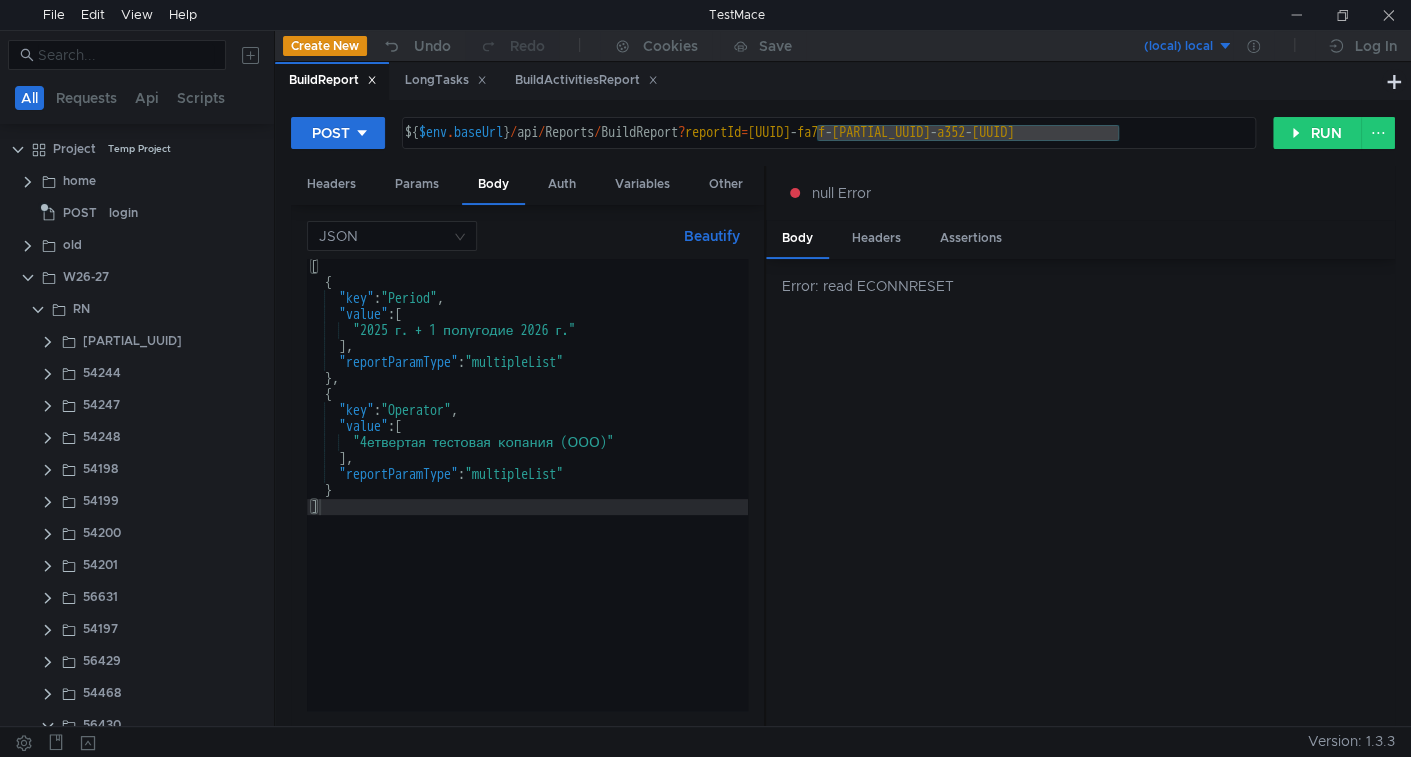 scroll, scrollTop: 0, scrollLeft: 0, axis: both 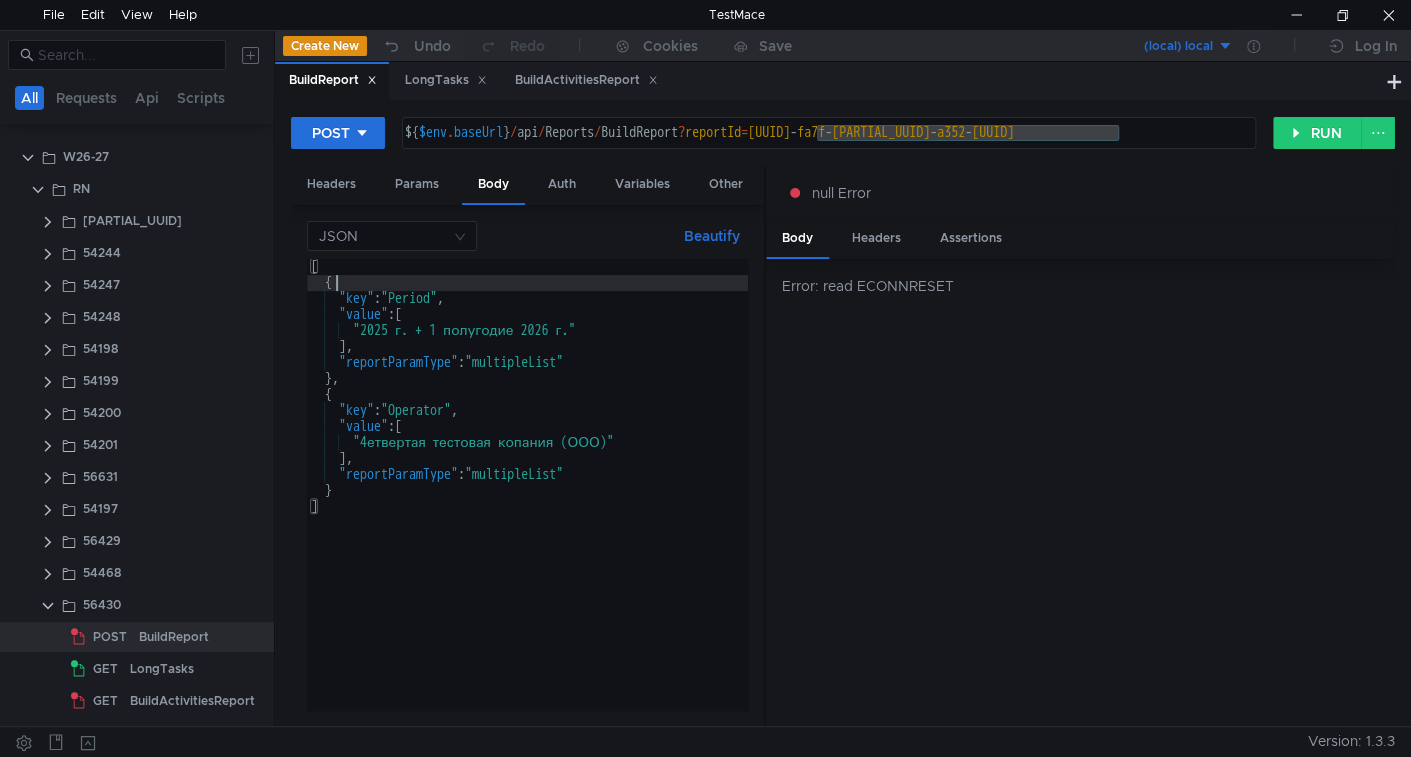 click on "[    {       "key" :  "Period" ,       "value" :  [          "[YEAR] + 1 [PERIOD] [YEAR]"       ] ,       "reportParamType" :  "multipleList"    } ,    {       "key" :  "Operator" ,       "value" :  [          "[COMPANY_NAME]"       ] ,       "reportParamType" :  "multipleList"    } ]" at bounding box center [527, 500] 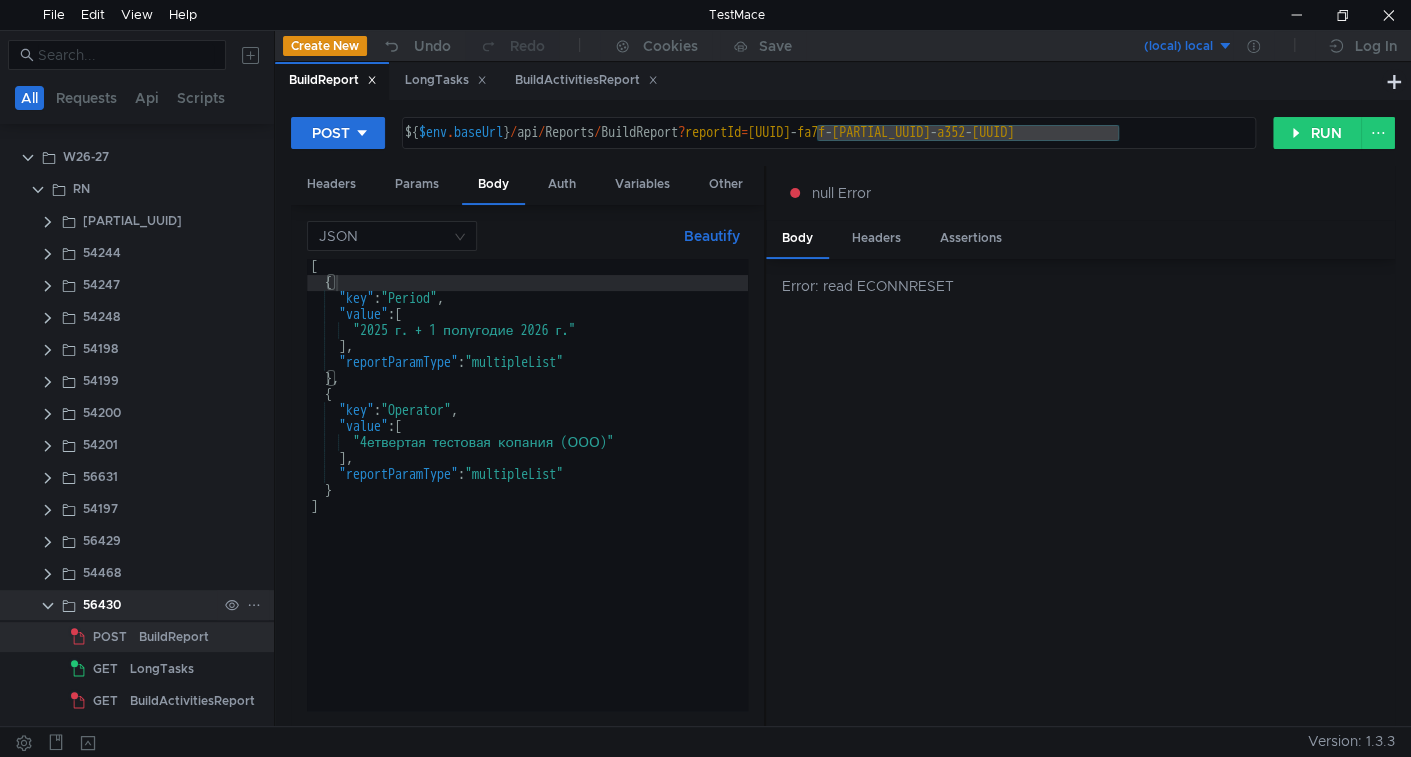 click at bounding box center (254, 605) 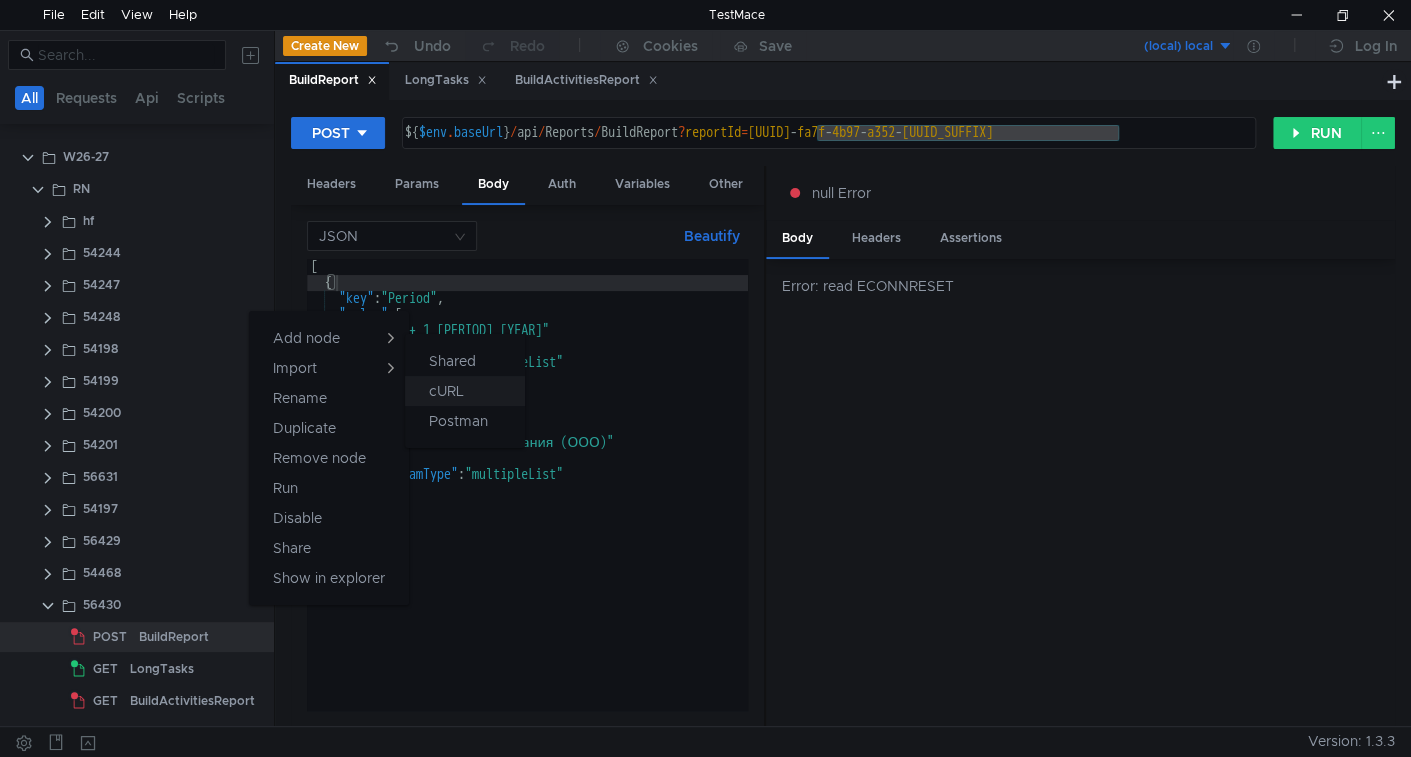 click on "cURL" at bounding box center [452, 361] 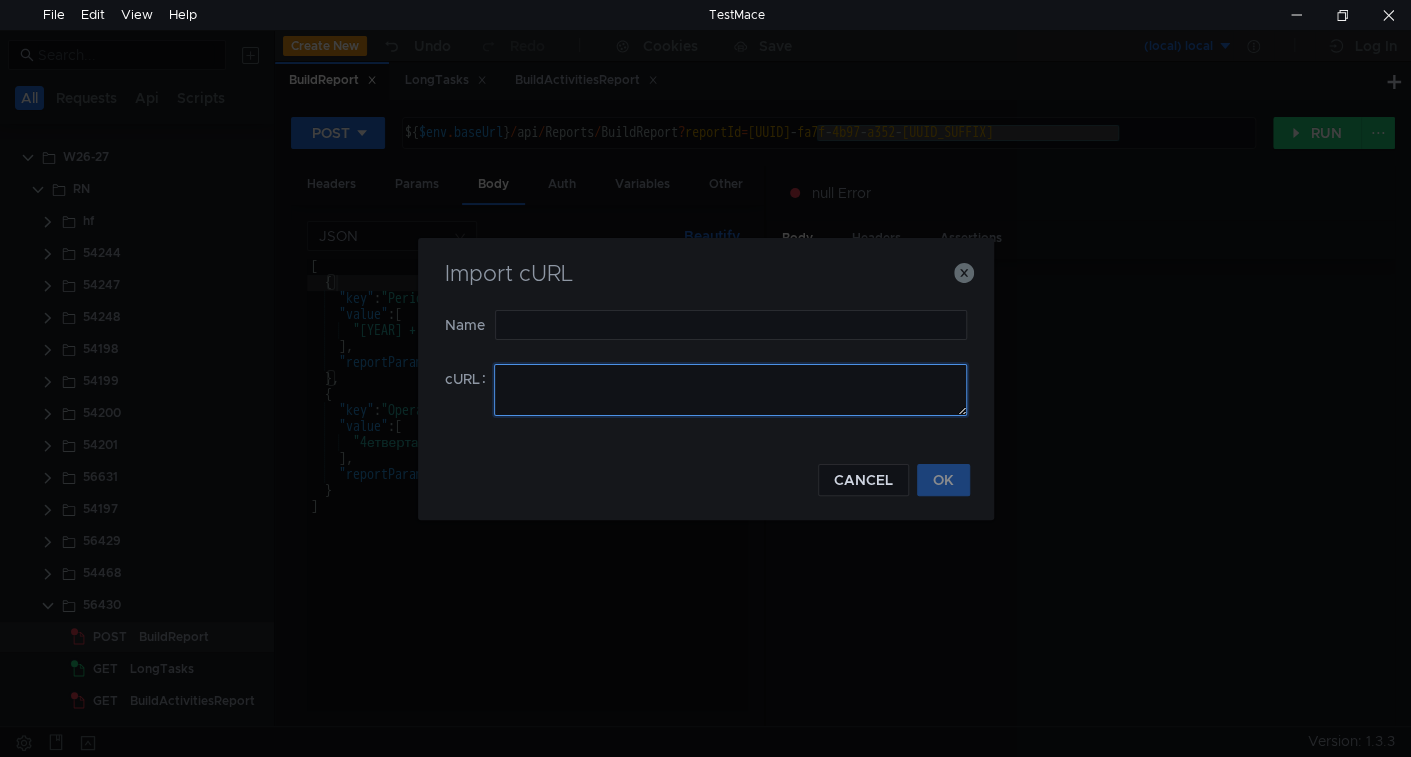 click at bounding box center (730, 390) 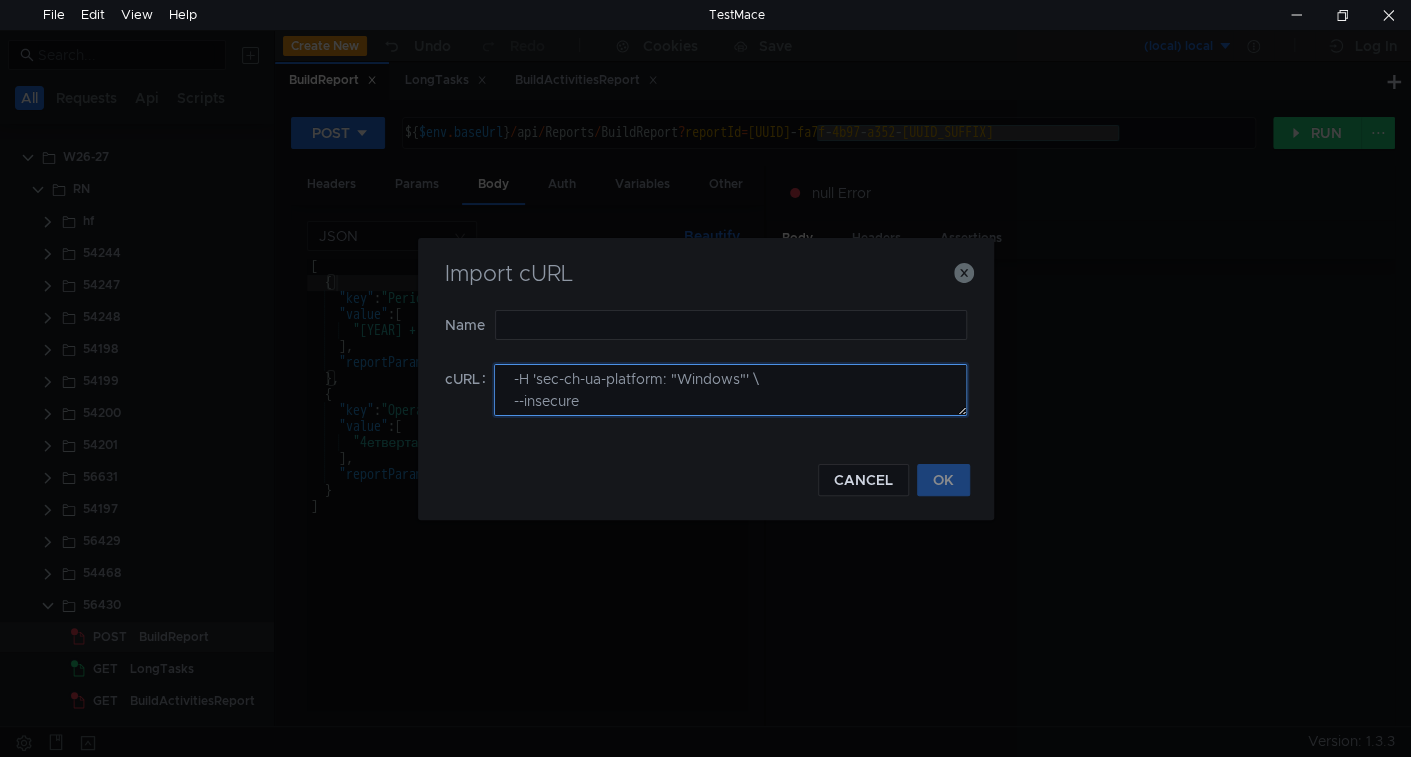 scroll, scrollTop: 4, scrollLeft: 0, axis: vertical 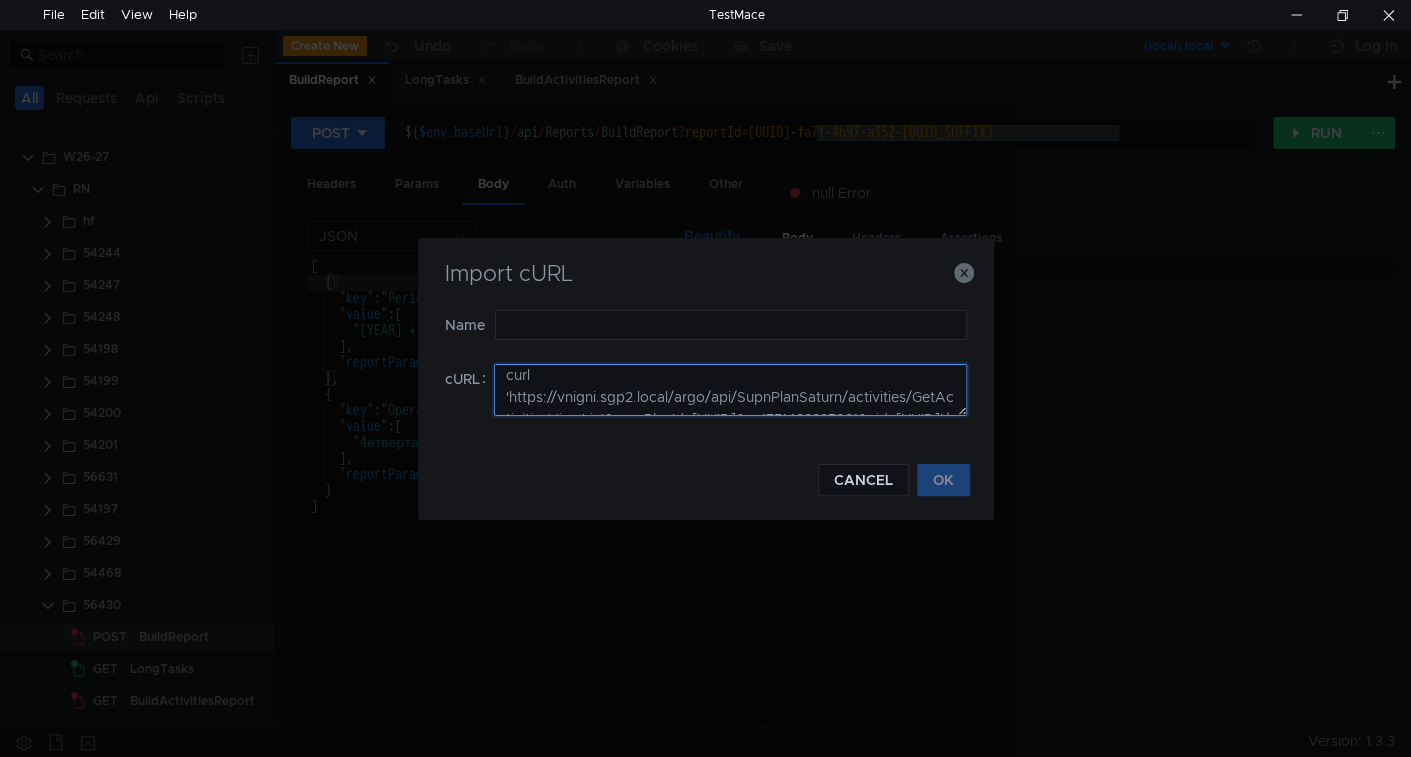 click on "curl 'https://vnigni.sgp2.local/argo/api/SupnPlanSaturn/activities/GetActivitiesViewList?supnPlanId=[UUID]&_=1751483327981&pid=[UUID]' \
-H 'Accept: */*' \
-H 'Accept-Language: ru-RU,ru;q=0.9,en-US;q=0.8,en;q=0.7' \
-H 'Connection: keep-alive' \
-b 'ASP.NET_SessionId=[SESSION_ID]; Web2Sl_Prj_[UUID]=[SESSION_ID]; Web2Sl_Prj_[UUID]=[SESSION_ID]' \
-H 'Sec-Fetch-Dest: empty' \
-H 'Sec-Fetch-Mode: cors' \
-H 'Sec-Fetch-Site: same-origin' \
-H 'Sgp-Project-Id: [UUID]' \
-H 'User-Agent: Mozilla/5.0 (Windows NT 10.0; Win64; x64) AppleWebKit/537.36 (KHTML, like Gecko) Chrome/137.0.0.0 Safari/537.36' \
-H 'X-Requested-With: XMLHttpRequest' \
-H 'sec-ch-ua: "Google Chrome";v="137", "Chromium";v="137", "Not/A)Brand";v="24"' \
-H 'sec-ch-ua-mobile: ?0' \
-H 'sec-ch-ua-platform: "Windows"' \
--insecure" at bounding box center [730, 390] 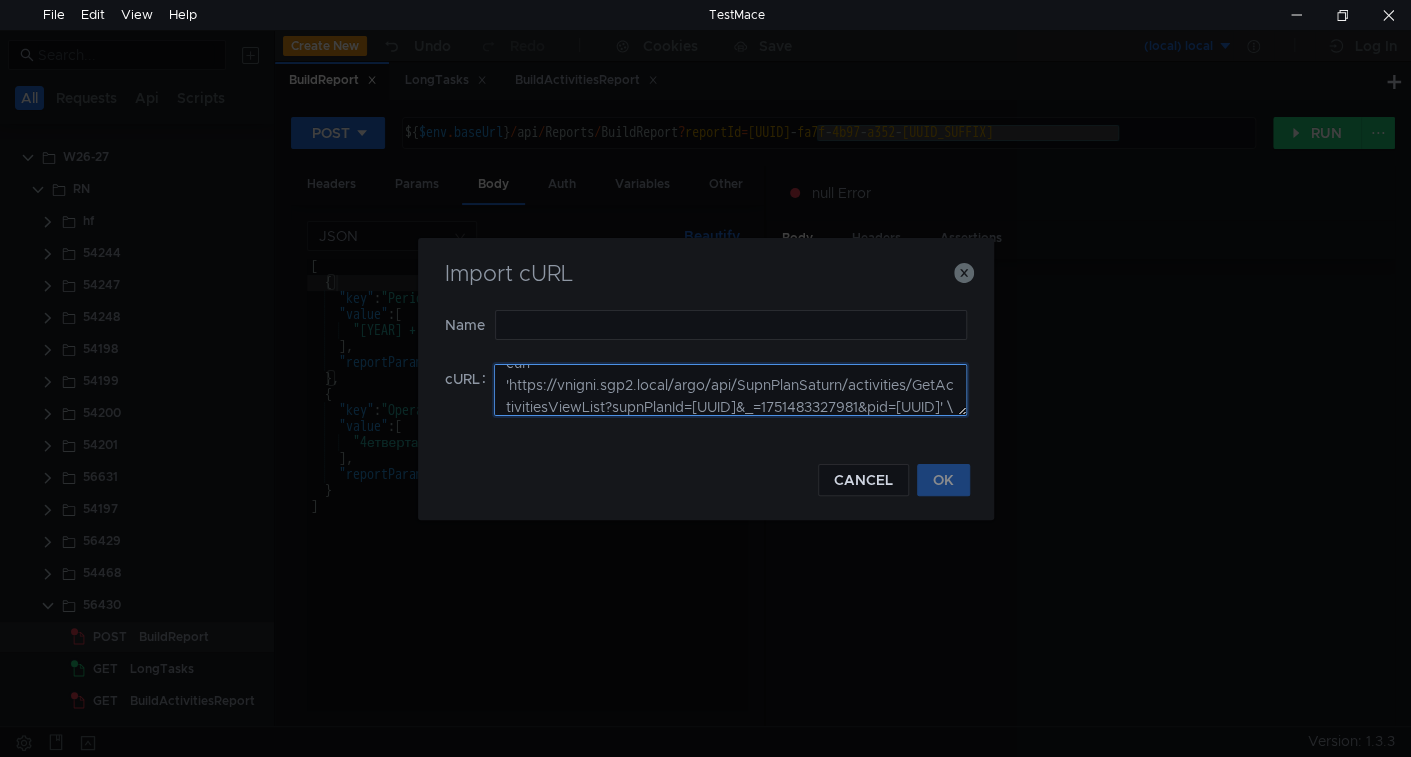 type on "curl 'https://vnigni.sgp2.local/argo/api/SupnPlanSaturn/activities/GetActivitiesViewList?supnPlanId=[UUID]&_=1751483327981&pid=[UUID]' \
-H 'Accept: */*' \
-H 'Accept-Language: ru-RU,ru;q=0.9,en-US;q=0.8,en;q=0.7' \
-H 'Connection: keep-alive' \
-b 'ASP.NET_SessionId=[SESSION_ID]; Web2Sl_Prj_[UUID]=[SESSION_ID]; Web2Sl_Prj_[UUID]=[SESSION_ID]' \
-H 'Sec-Fetch-Dest: empty' \
-H 'Sec-Fetch-Mode: cors' \
-H 'Sec-Fetch-Site: same-origin' \
-H 'Sgp-Project-Id: [UUID]' \
-H 'User-Agent: Mozilla/5.0 (Windows NT 10.0; Win64; x64) AppleWebKit/537.36 (KHTML, like Gecko) Chrome/137.0.0.0 Safari/537.36' \
-H 'X-Requested-With: XMLHttpRequest' \
-H 'sec-ch-ua: "Google Chrome";v="137", "Chromium";v="137", "Not/A)Brand";v="24"' \
-H 'sec-ch-ua-mobile: ?0' \
-H 'sec-ch-ua-platform: "Windows"' \
--insecure" 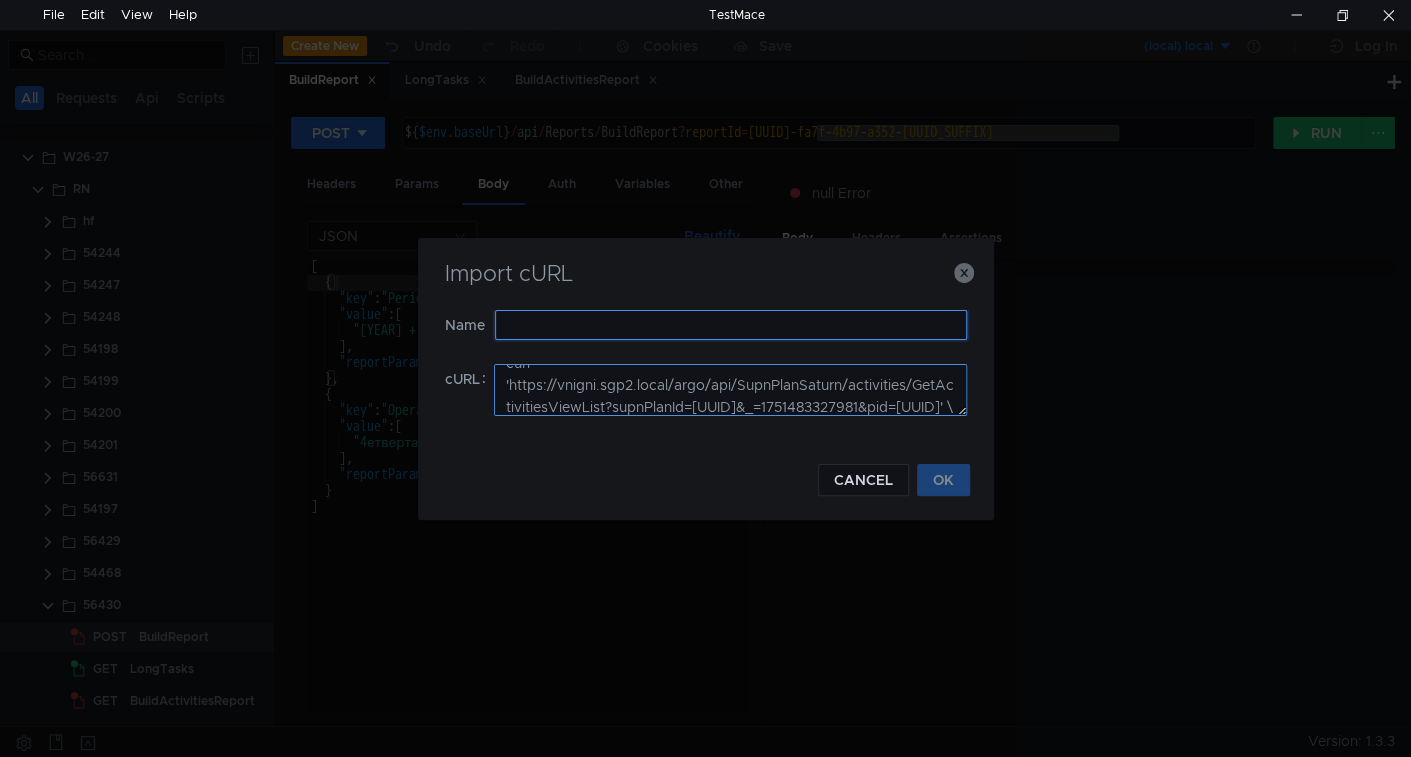 paste on "GetActivitiesViewList" 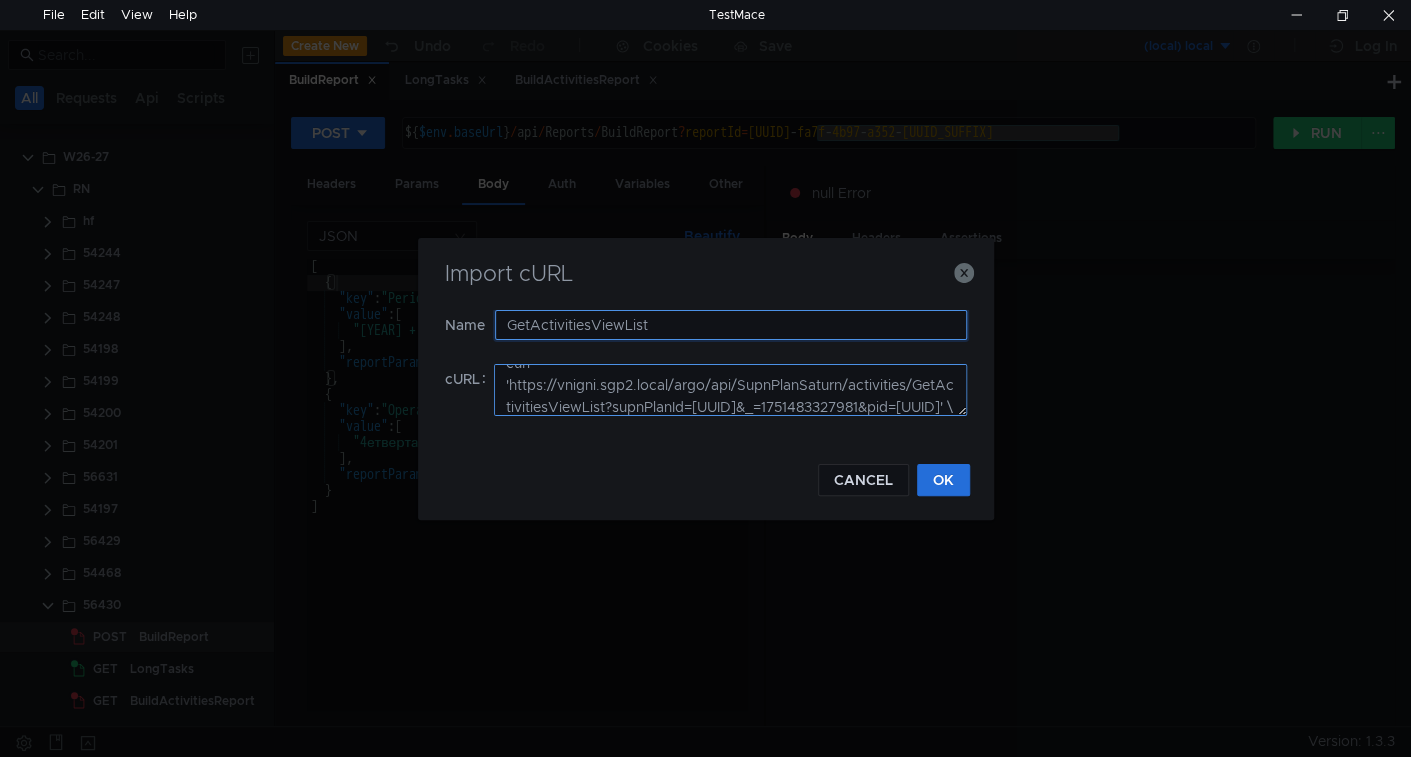 type on "GetActivitiesViewList" 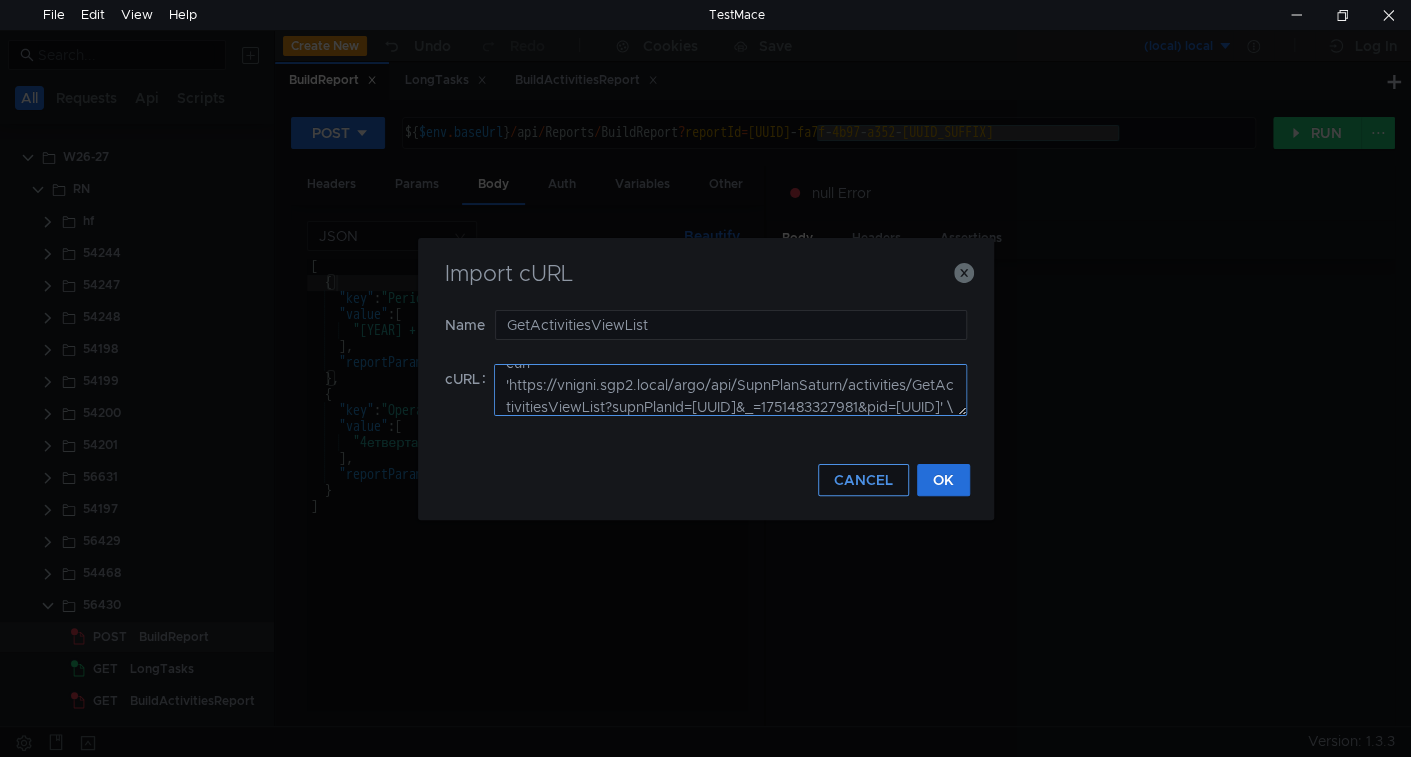 type 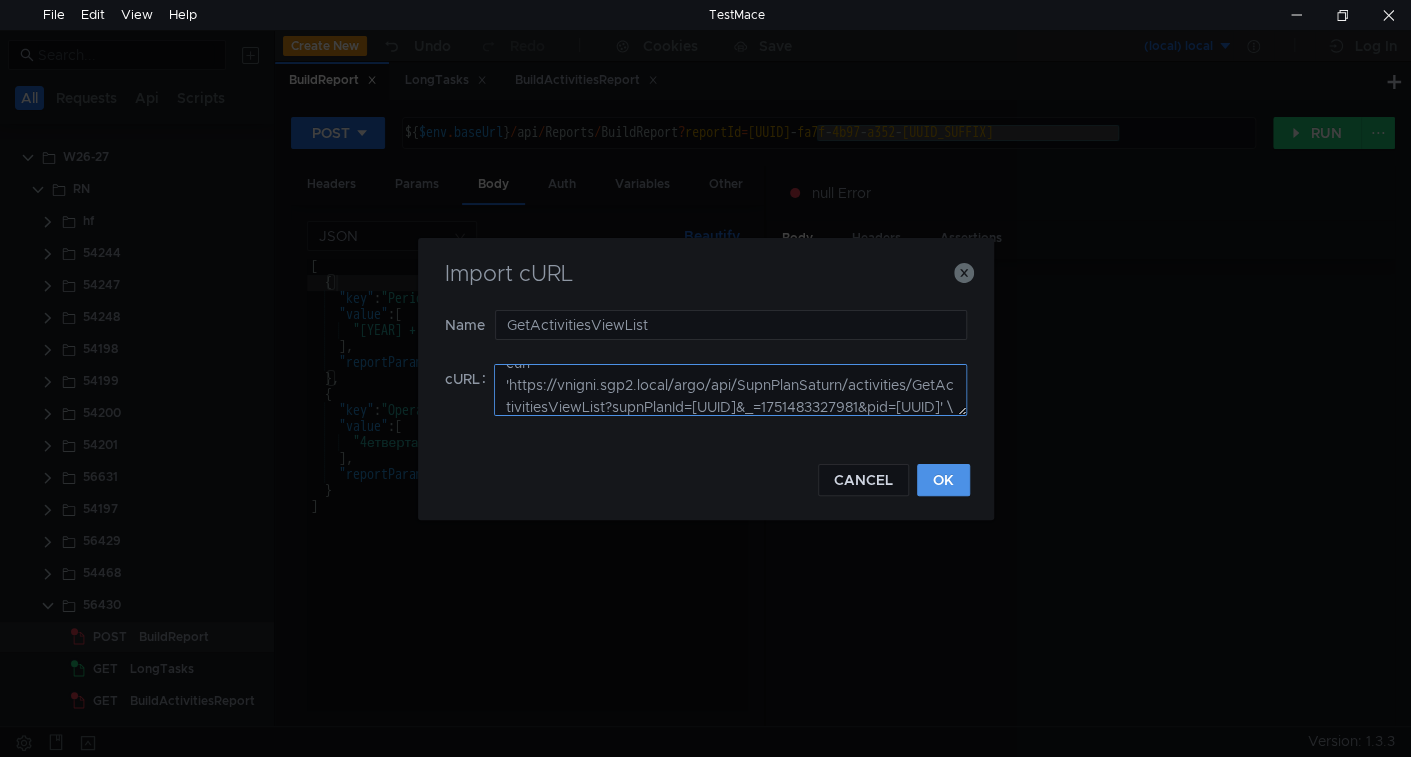 type 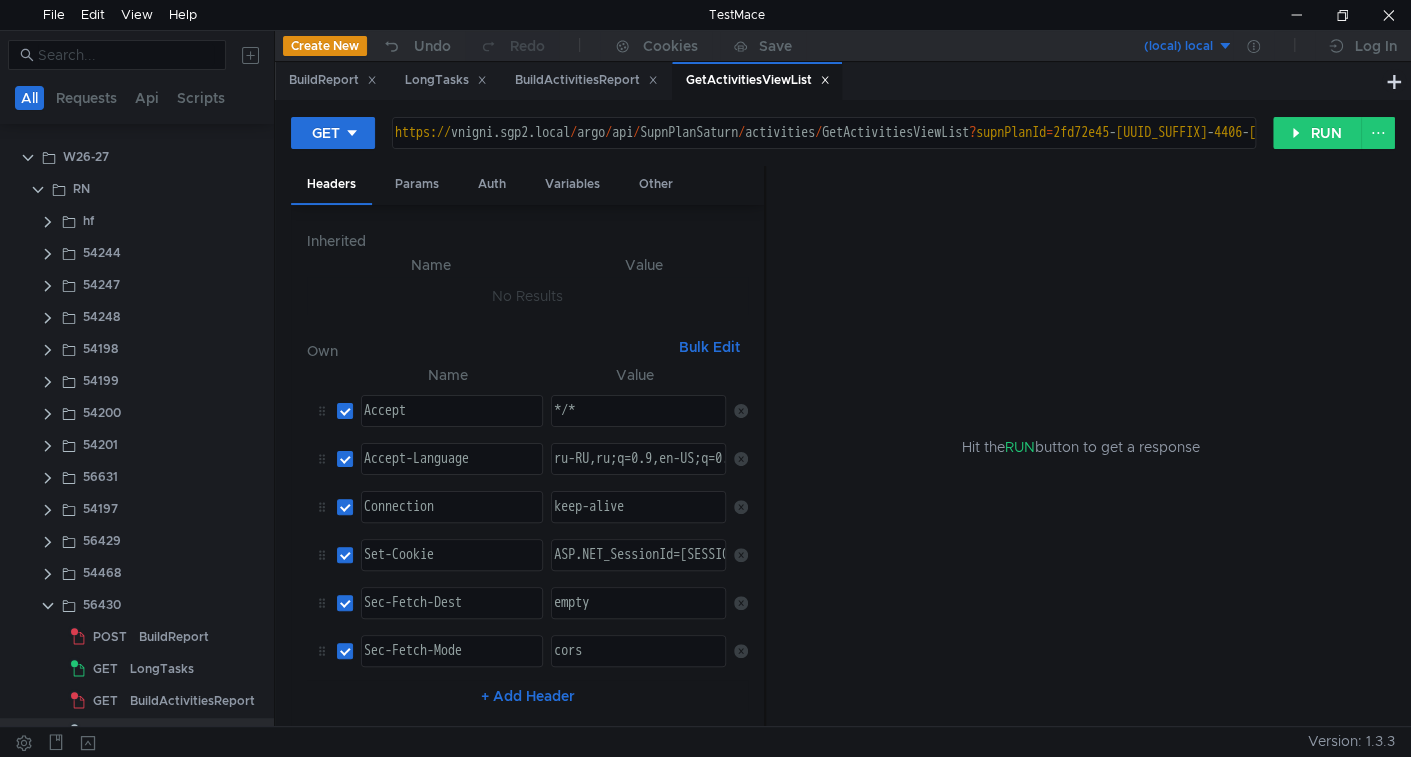 scroll, scrollTop: 0, scrollLeft: 0, axis: both 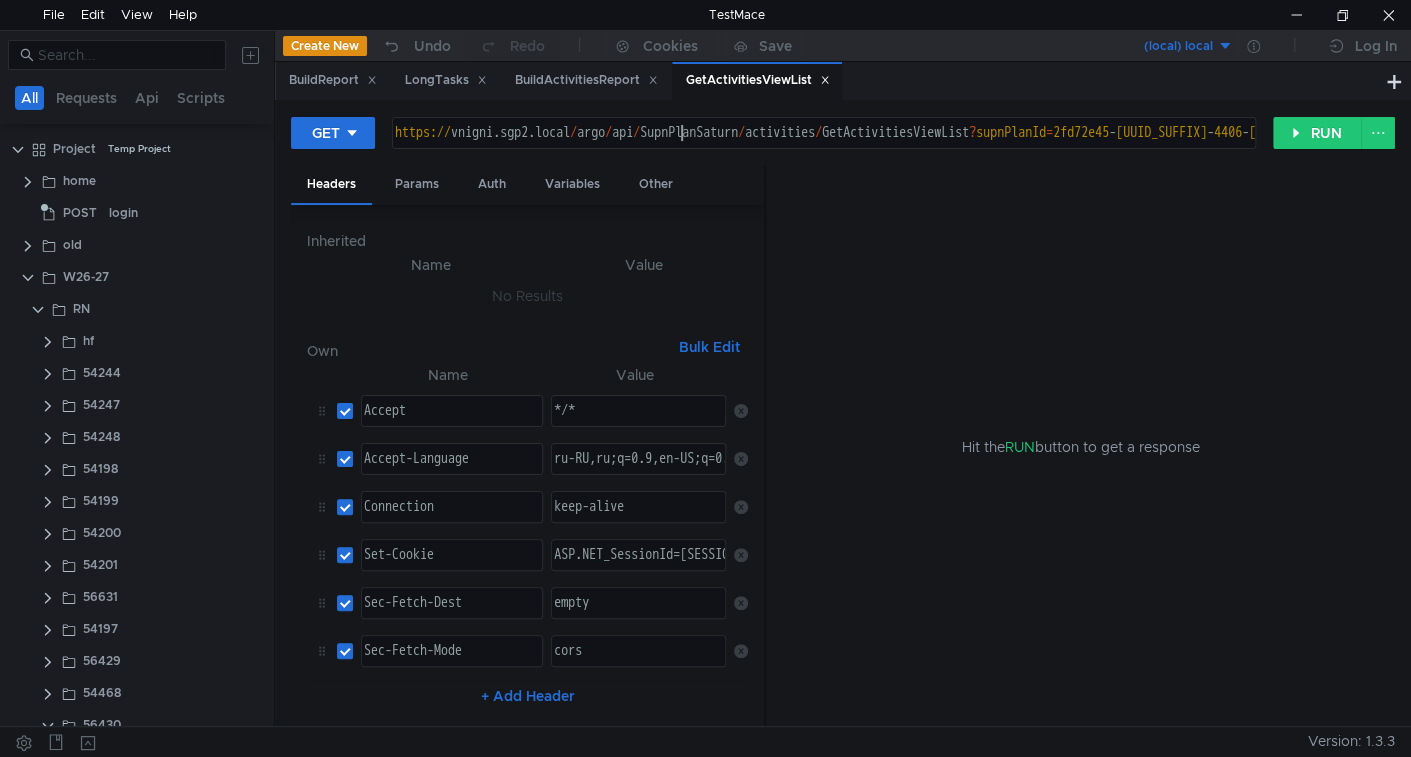 click on "https:// vnigni.sgp2.local / argo / api / SupnPlanSaturn / activities / GetActivitiesViewList ? supnPlanId = [UUID] & _ = [NUMBER] & pid = [UUID]" at bounding box center [1180, 149] 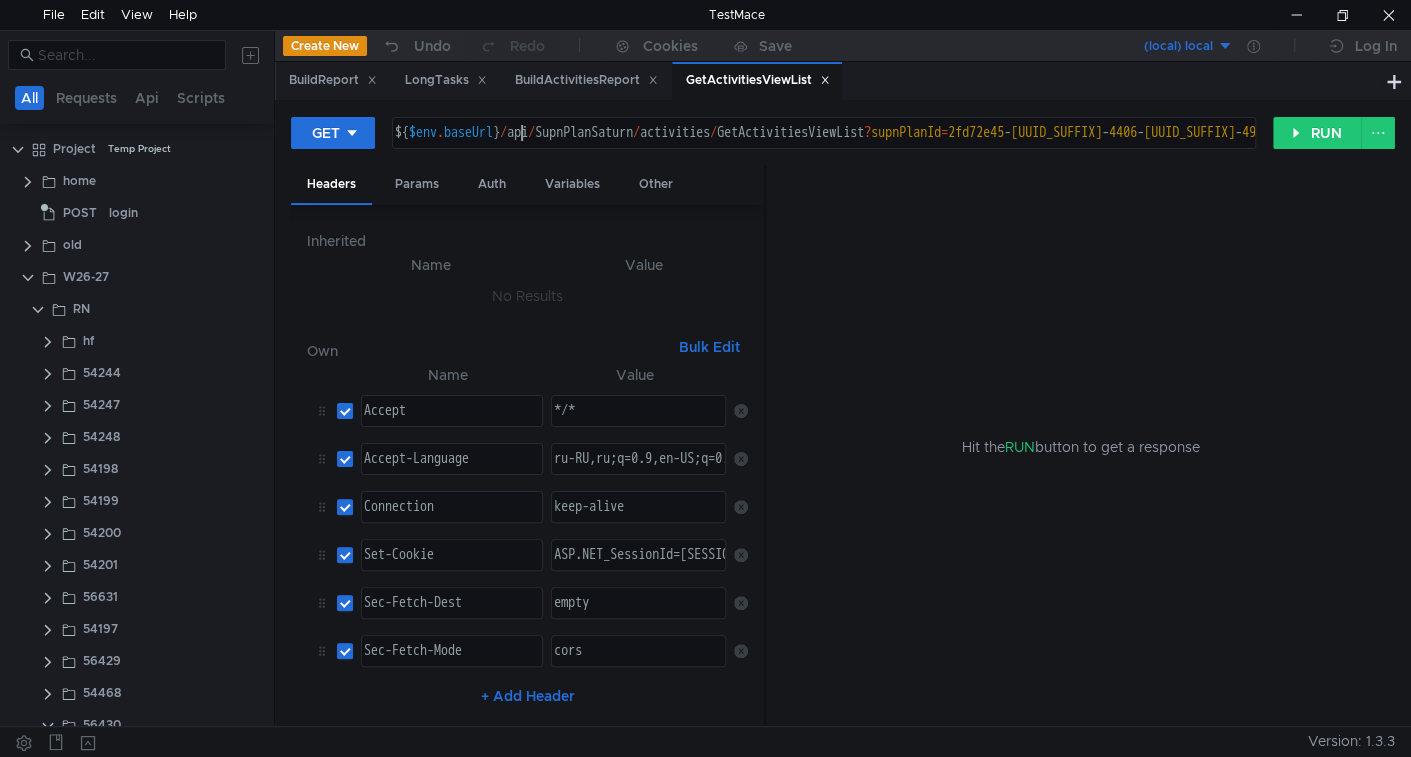scroll, scrollTop: 0, scrollLeft: 8, axis: horizontal 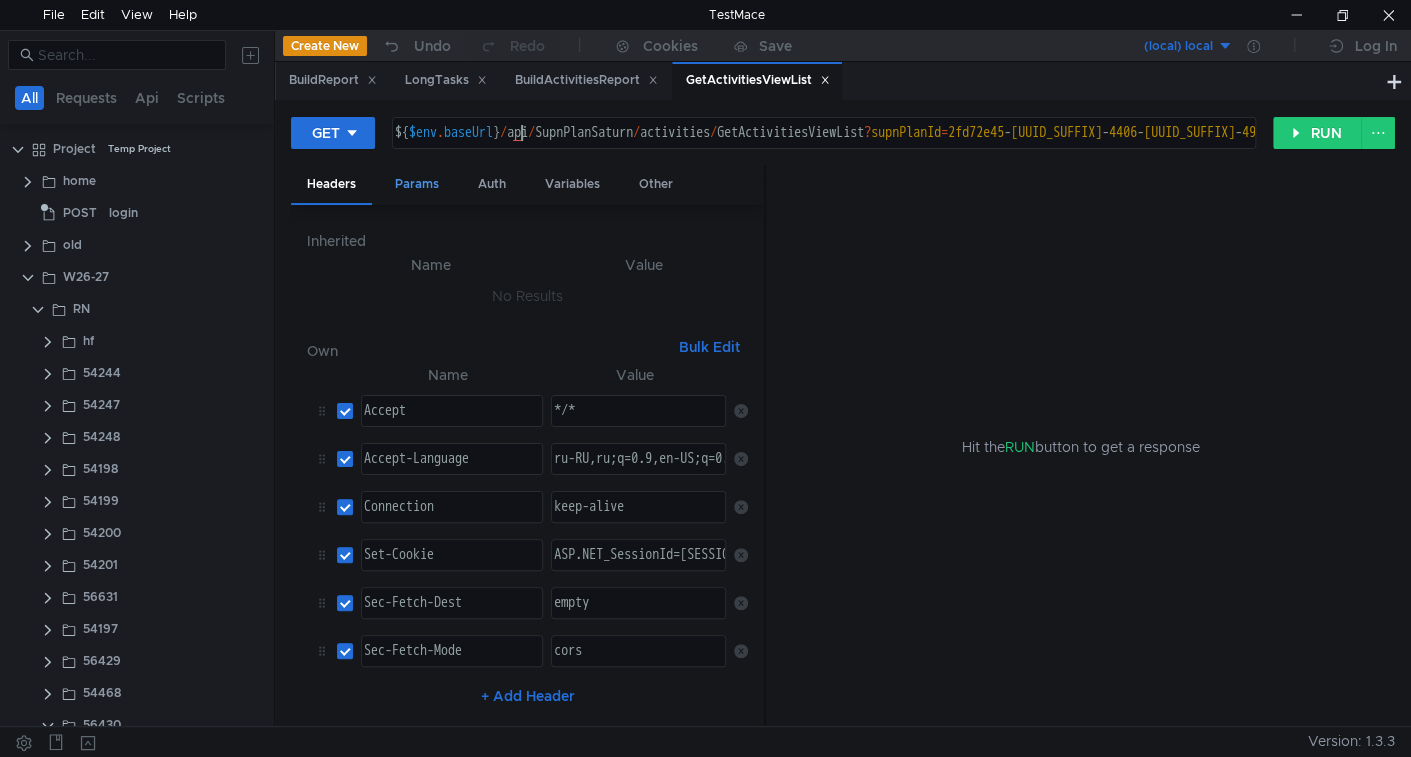 type on "${$env.baseUrl}/api/SupnPlanSaturn/activities/GetActivitiesViewList?supnPlanId=[UUID]&_=1751483327981&pid=[UUID]" 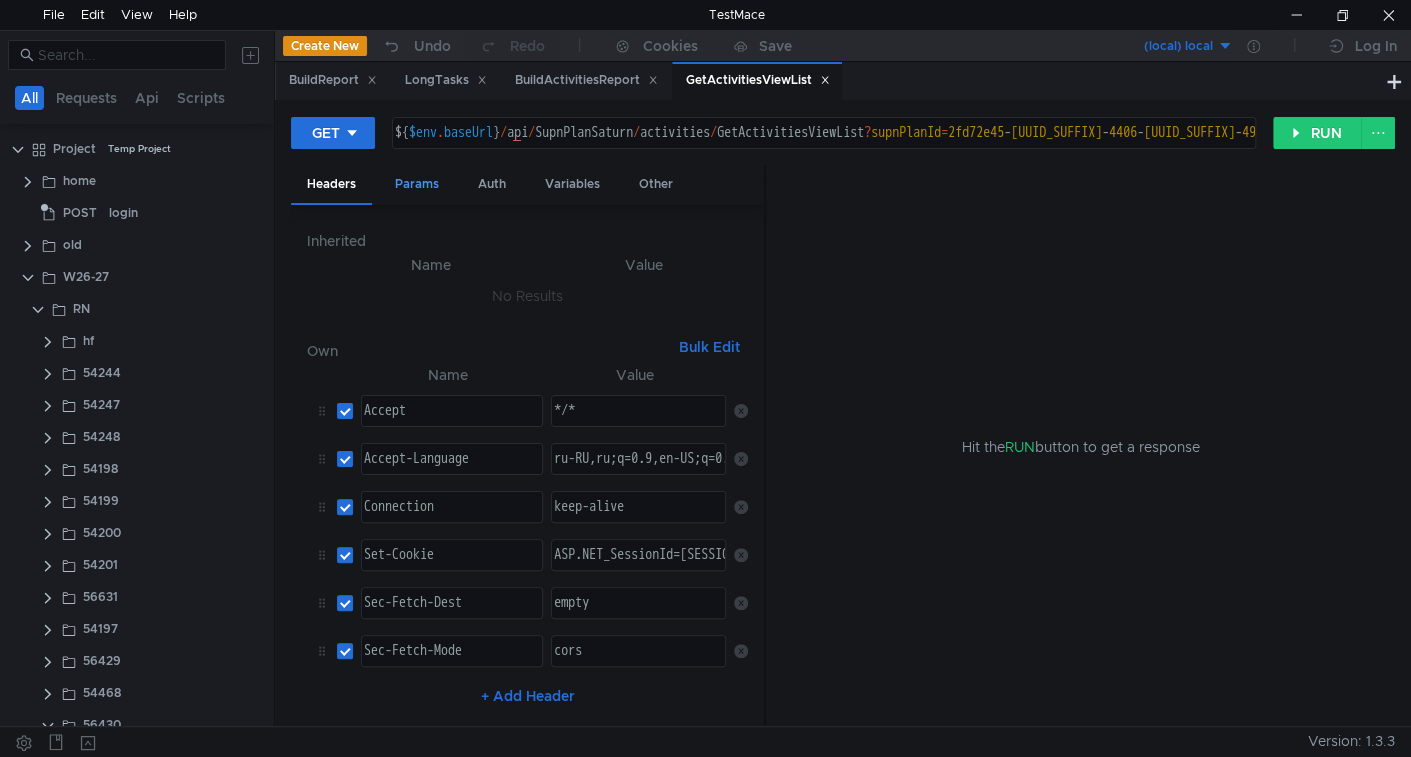 click on "Params" at bounding box center (417, 184) 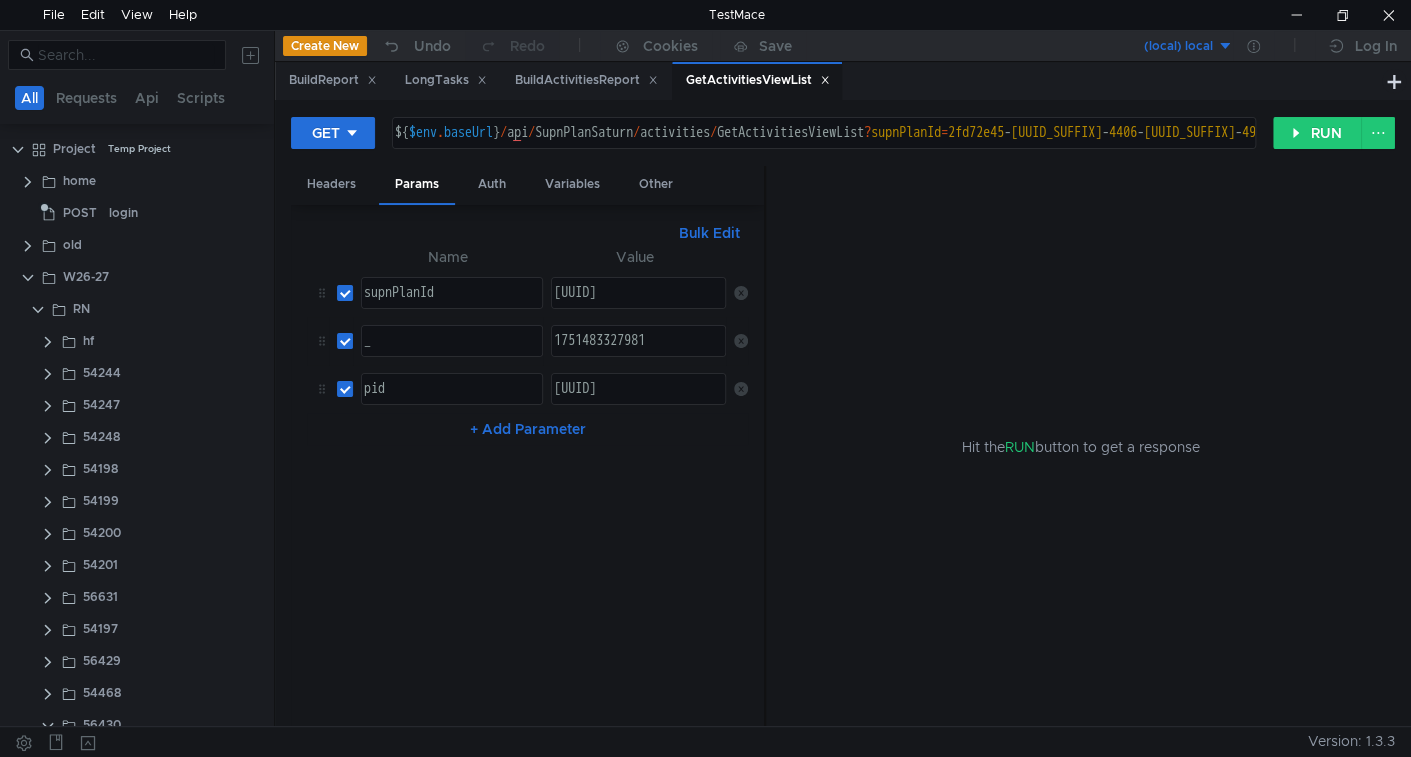 click at bounding box center [741, 293] 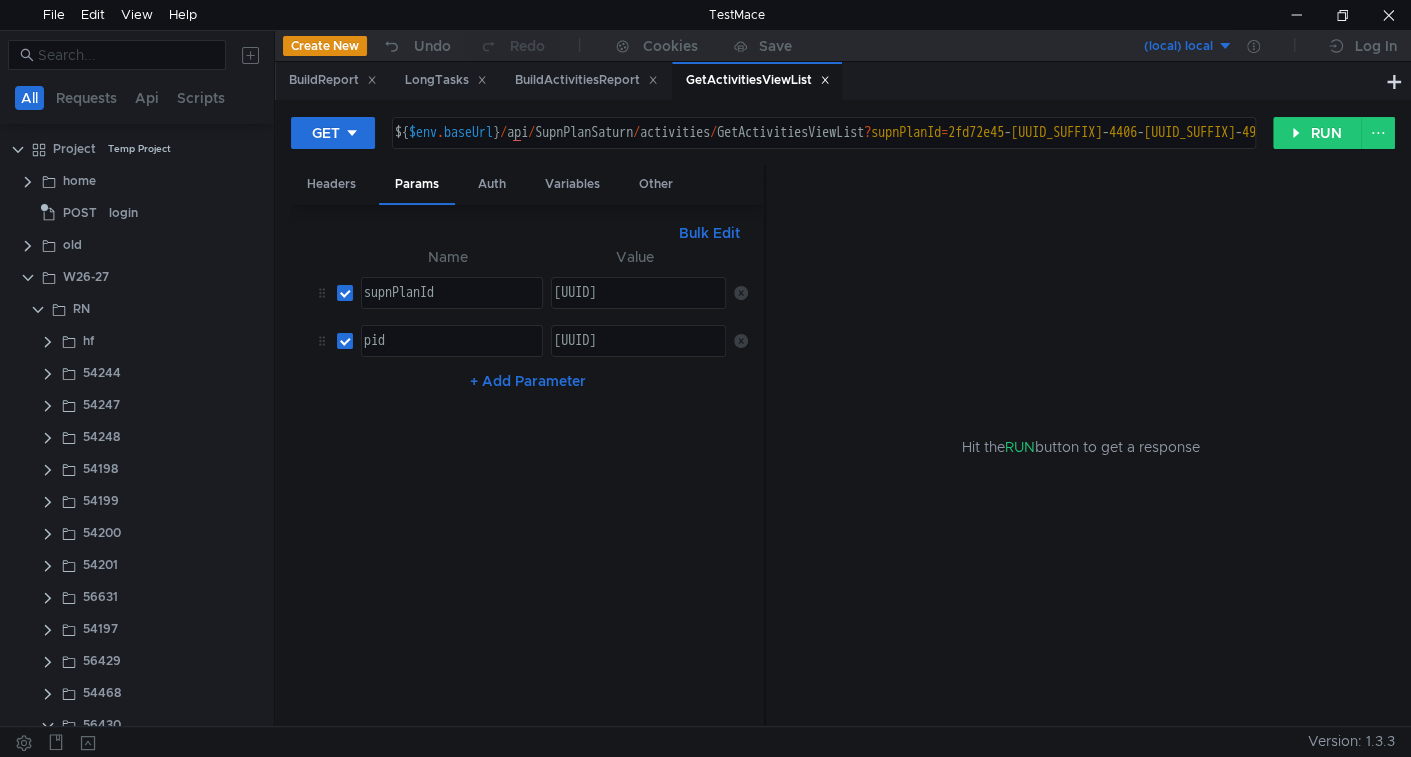 click at bounding box center [741, 293] 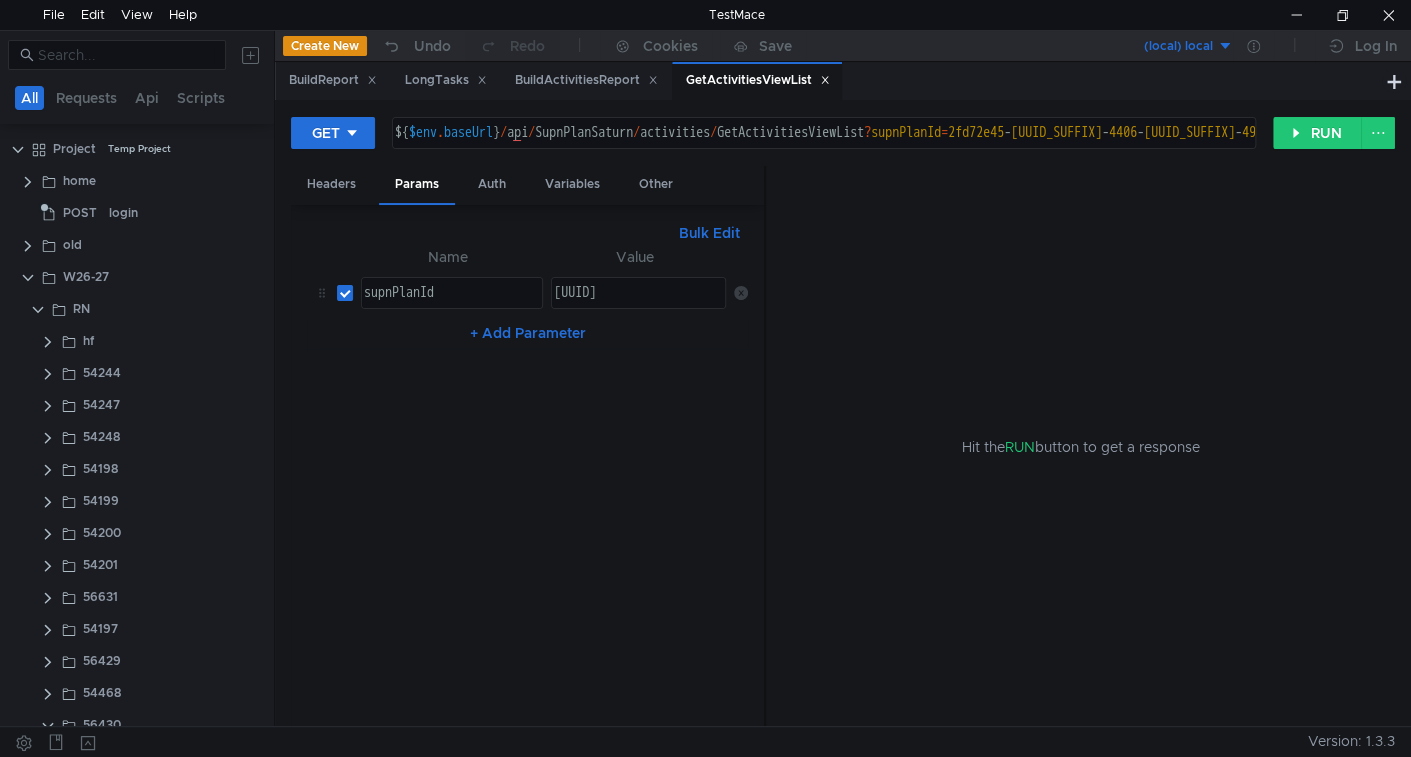 click on "Bulk Edit" at bounding box center [709, 233] 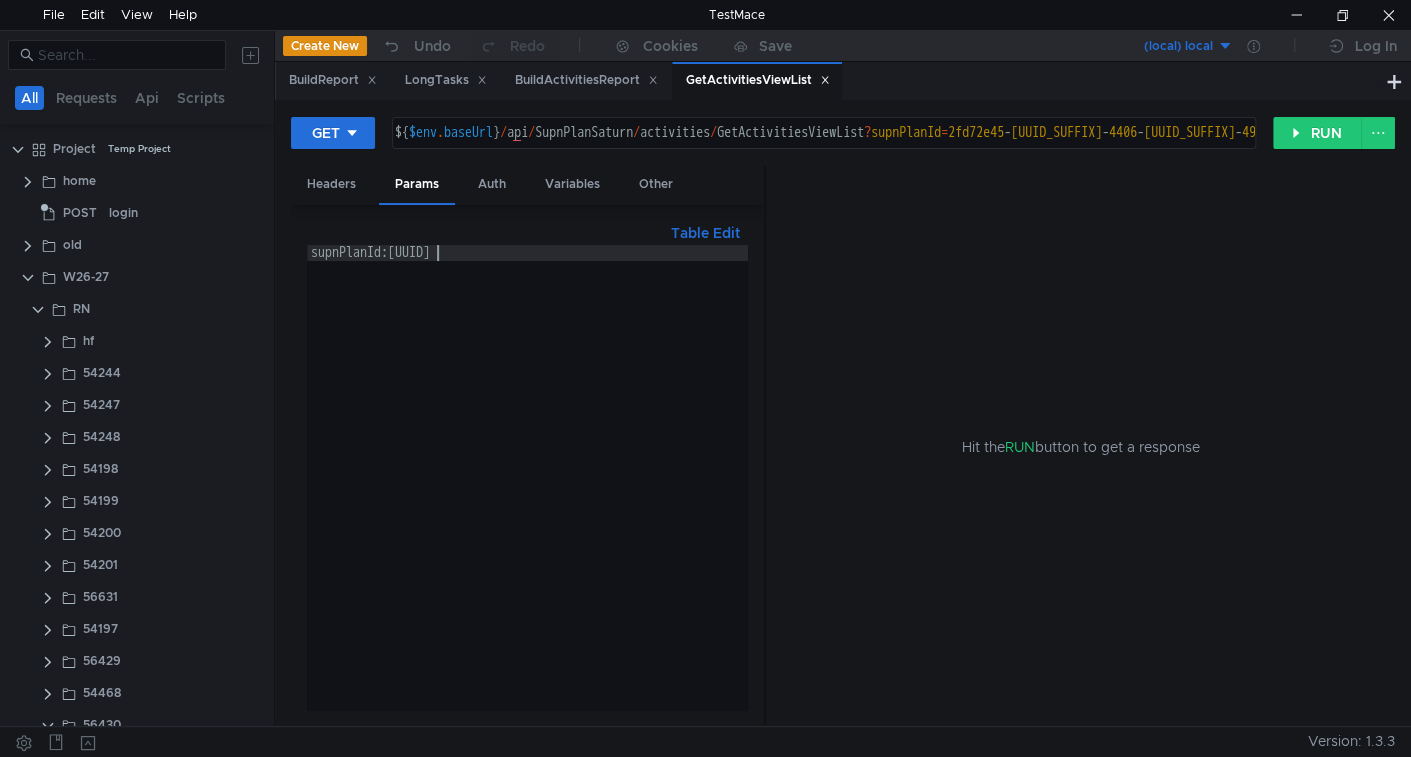 click on "supnPlanId:[UUID]" at bounding box center [527, 493] 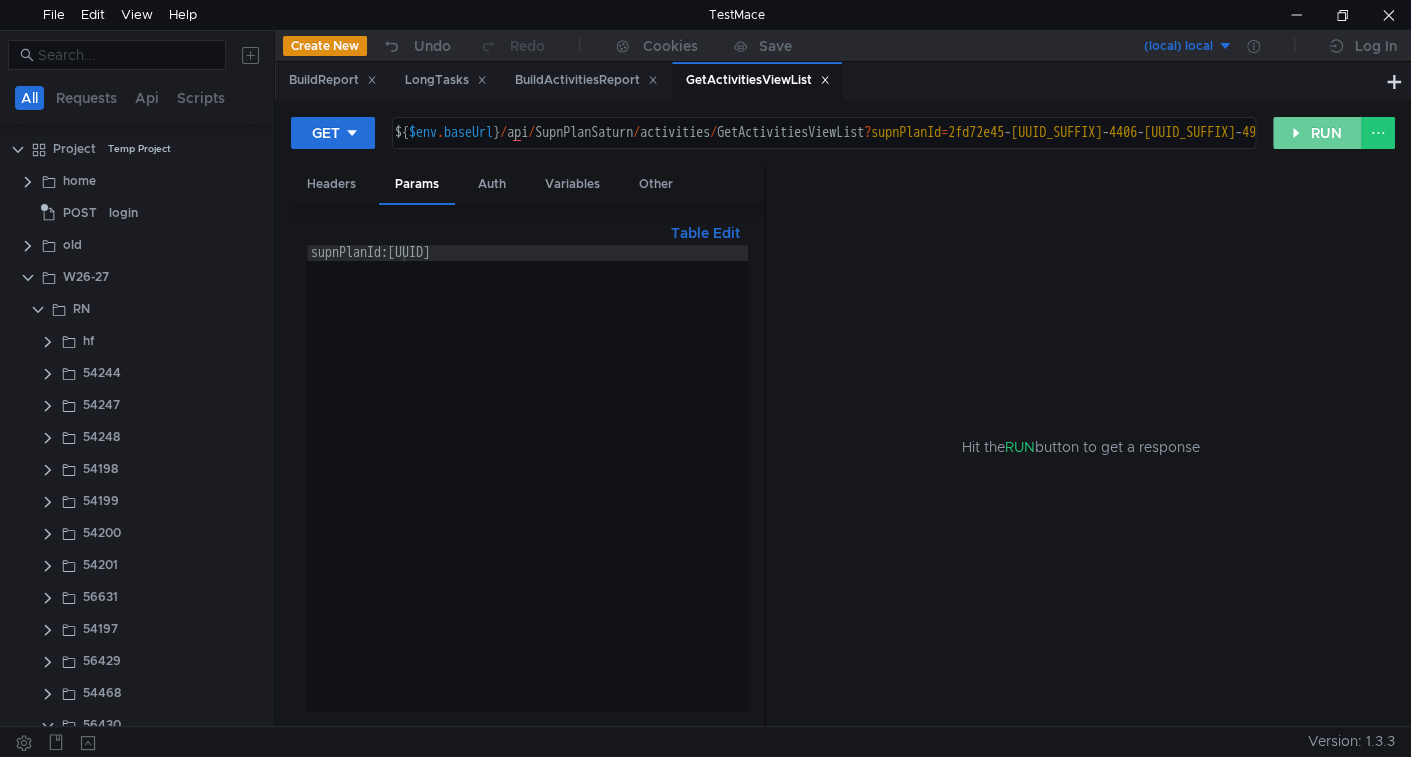 click on "RUN" at bounding box center (1317, 133) 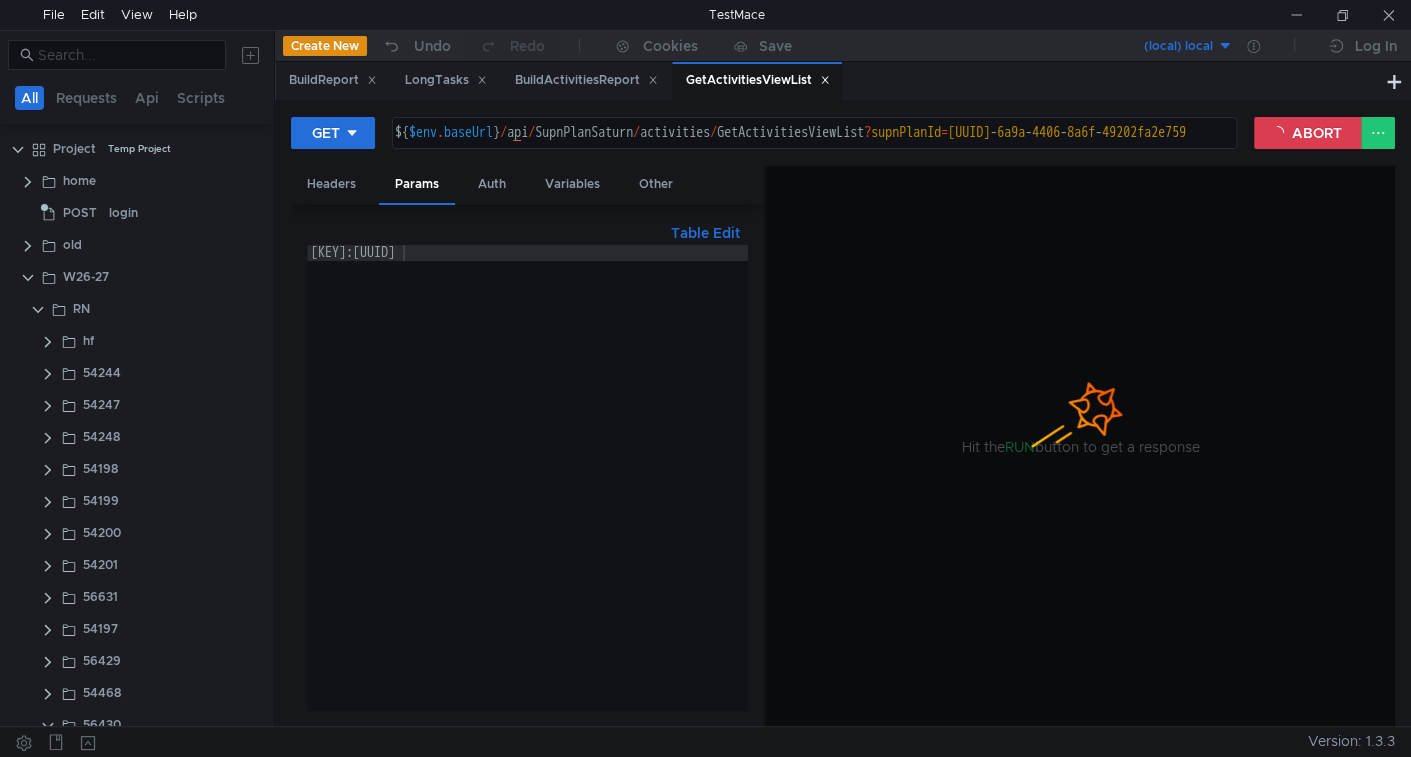 scroll, scrollTop: 0, scrollLeft: 0, axis: both 